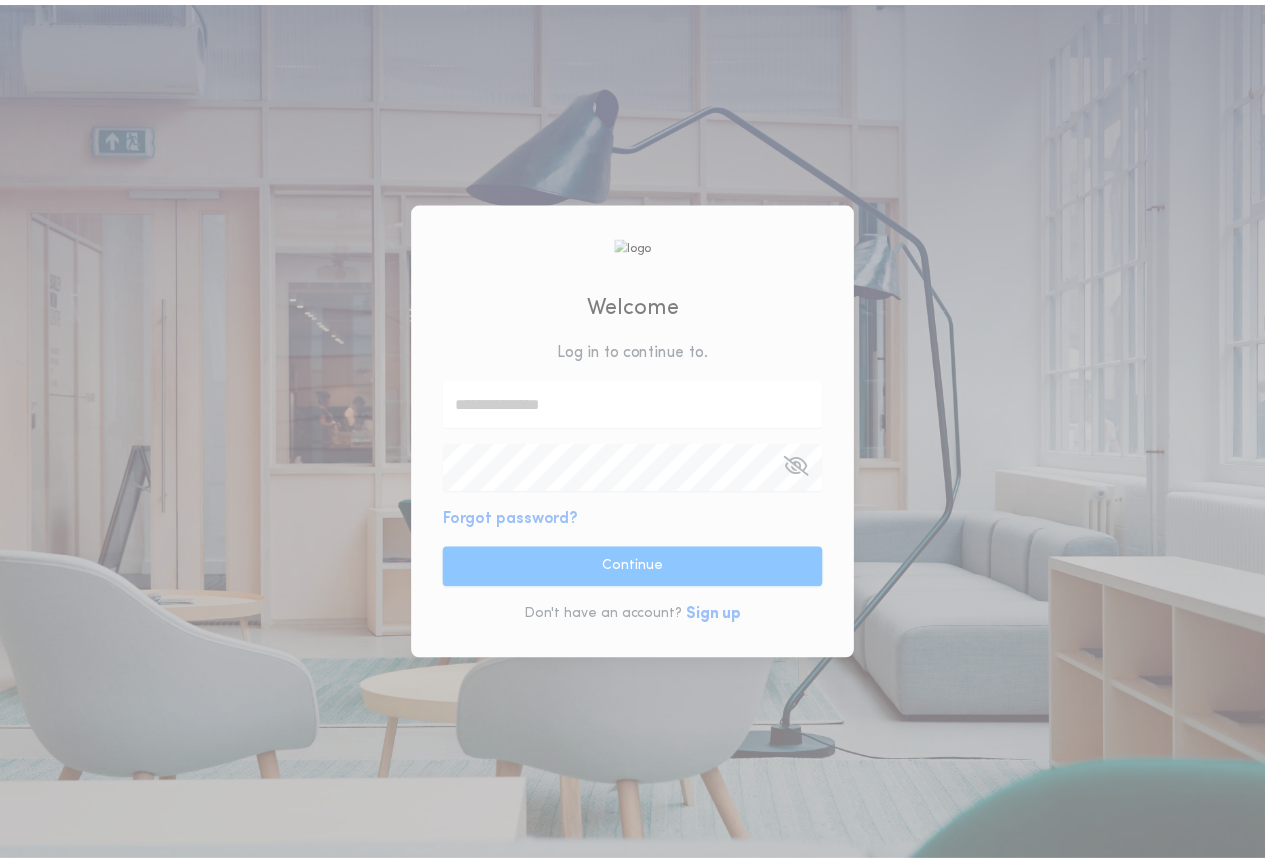 scroll, scrollTop: 0, scrollLeft: 0, axis: both 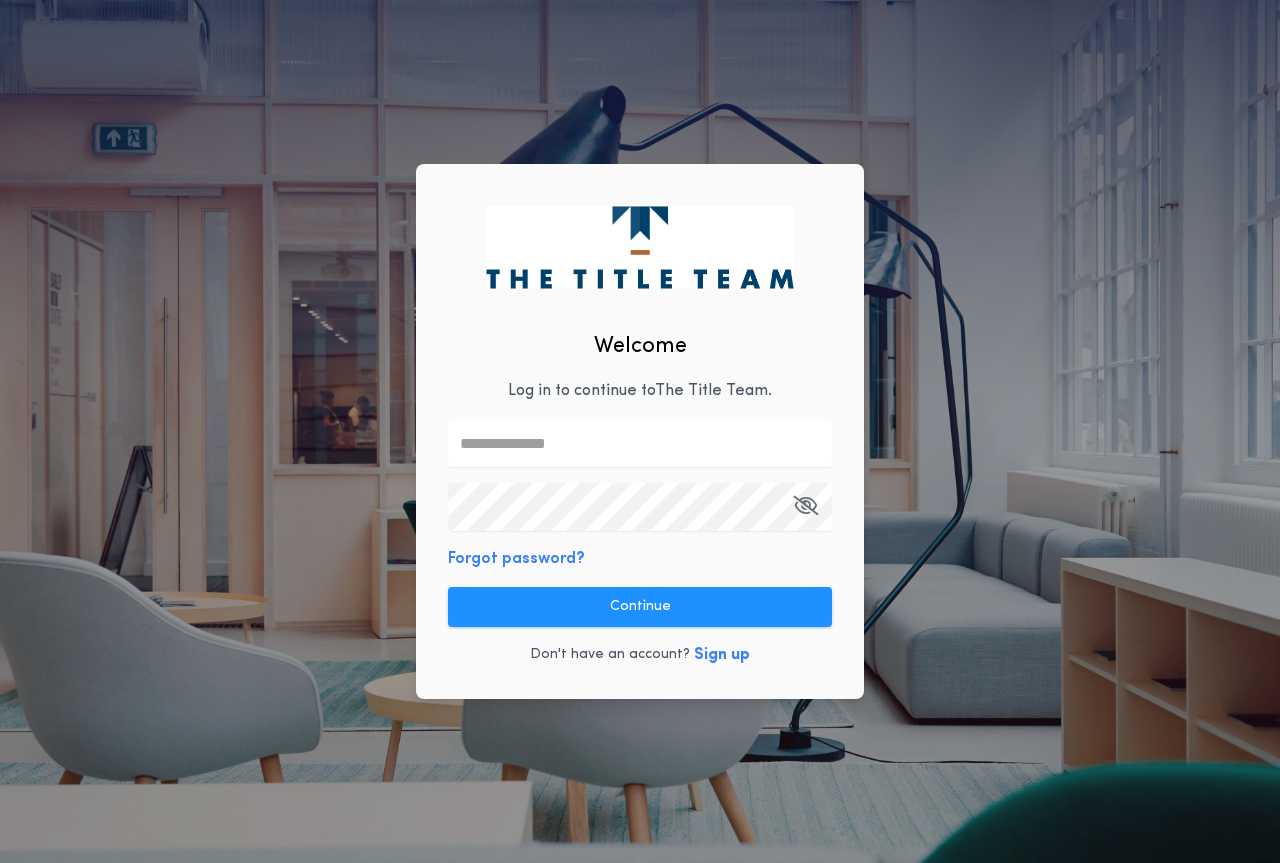 paste on "**********" 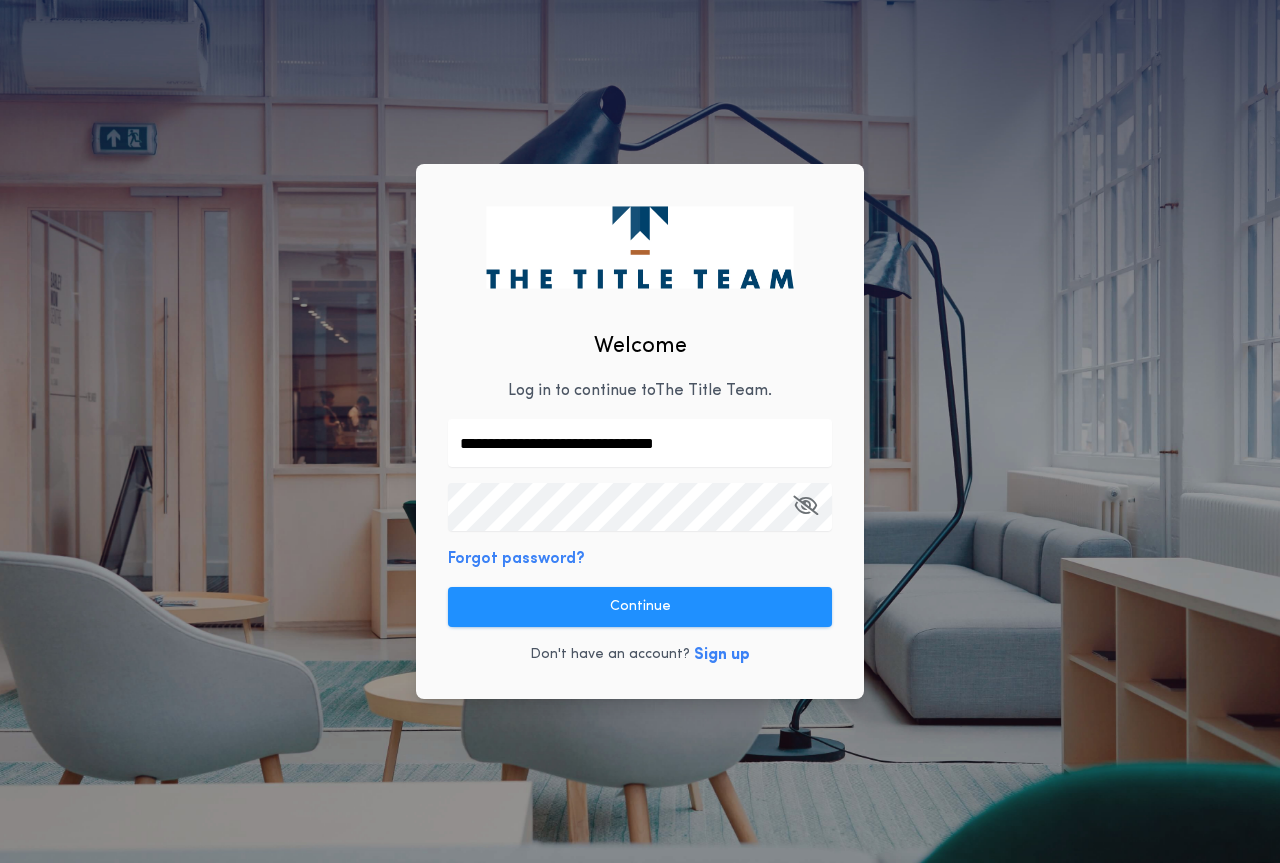 type on "**********" 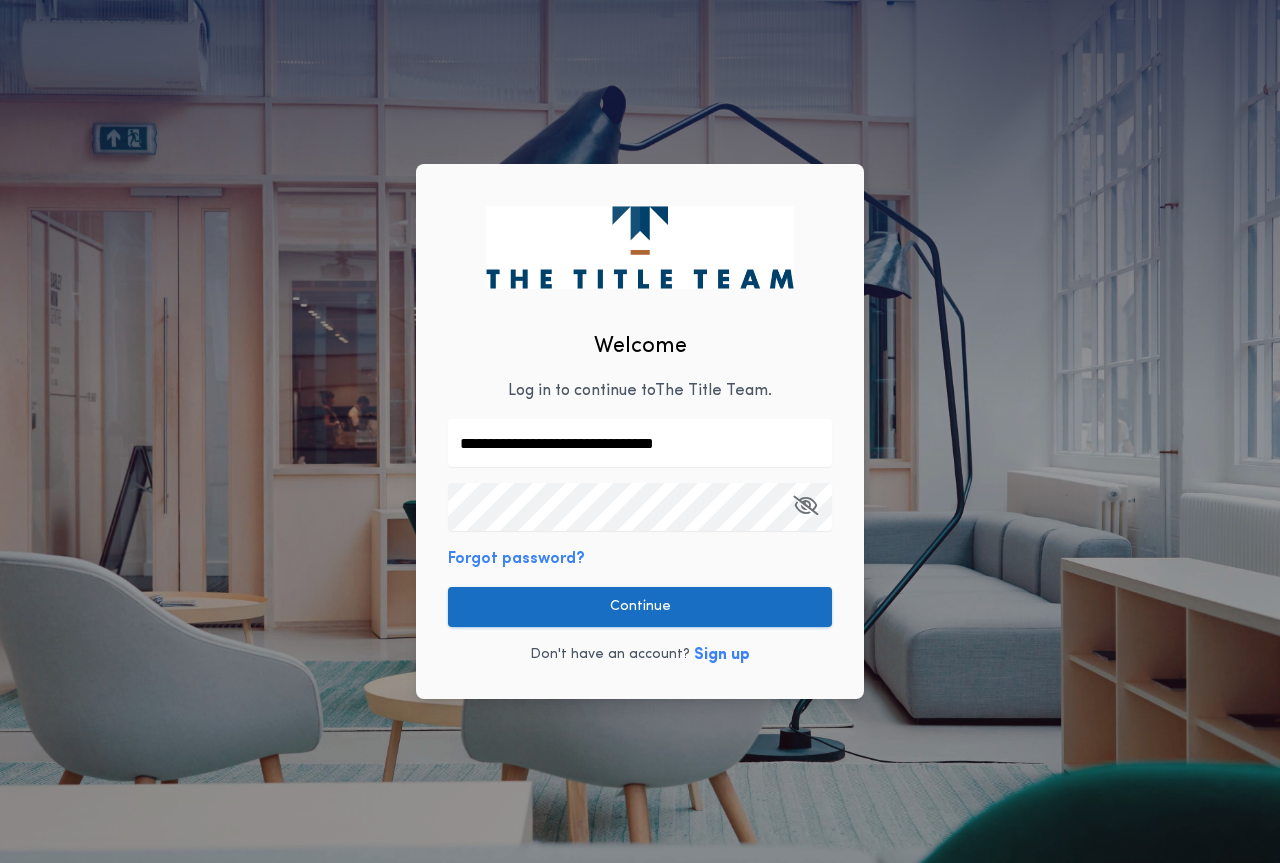 click on "Continue" at bounding box center (640, 607) 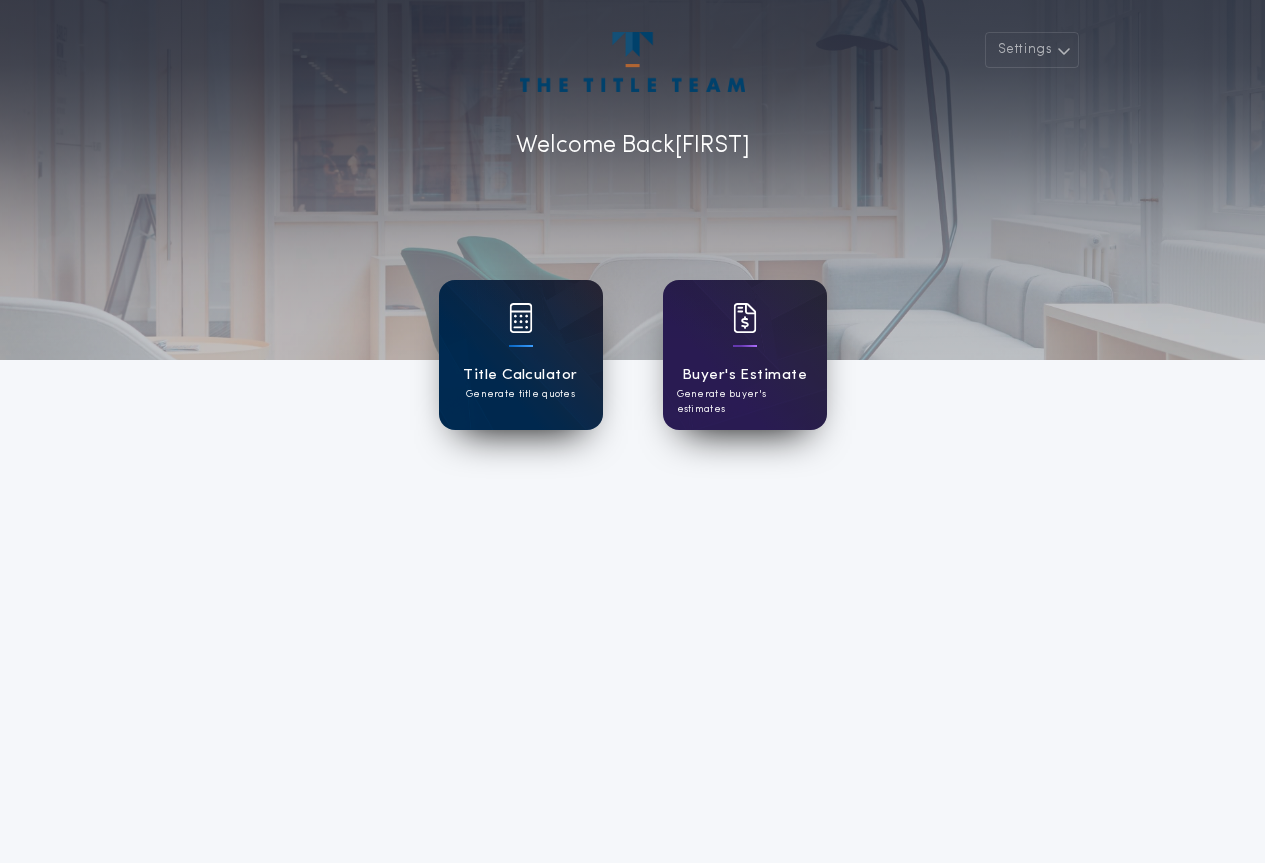 click on "Title Calculator" at bounding box center [520, 375] 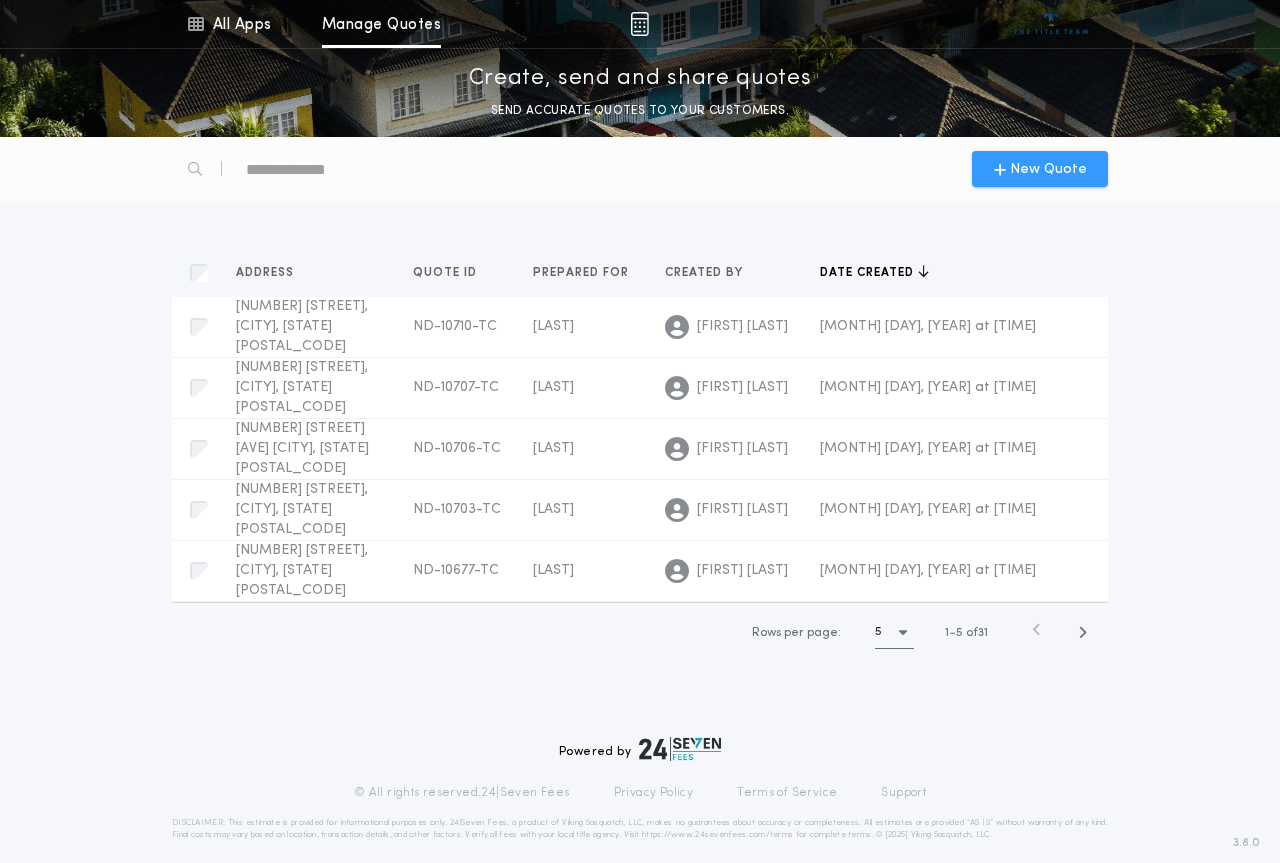 click on "New Quote" at bounding box center [1048, 169] 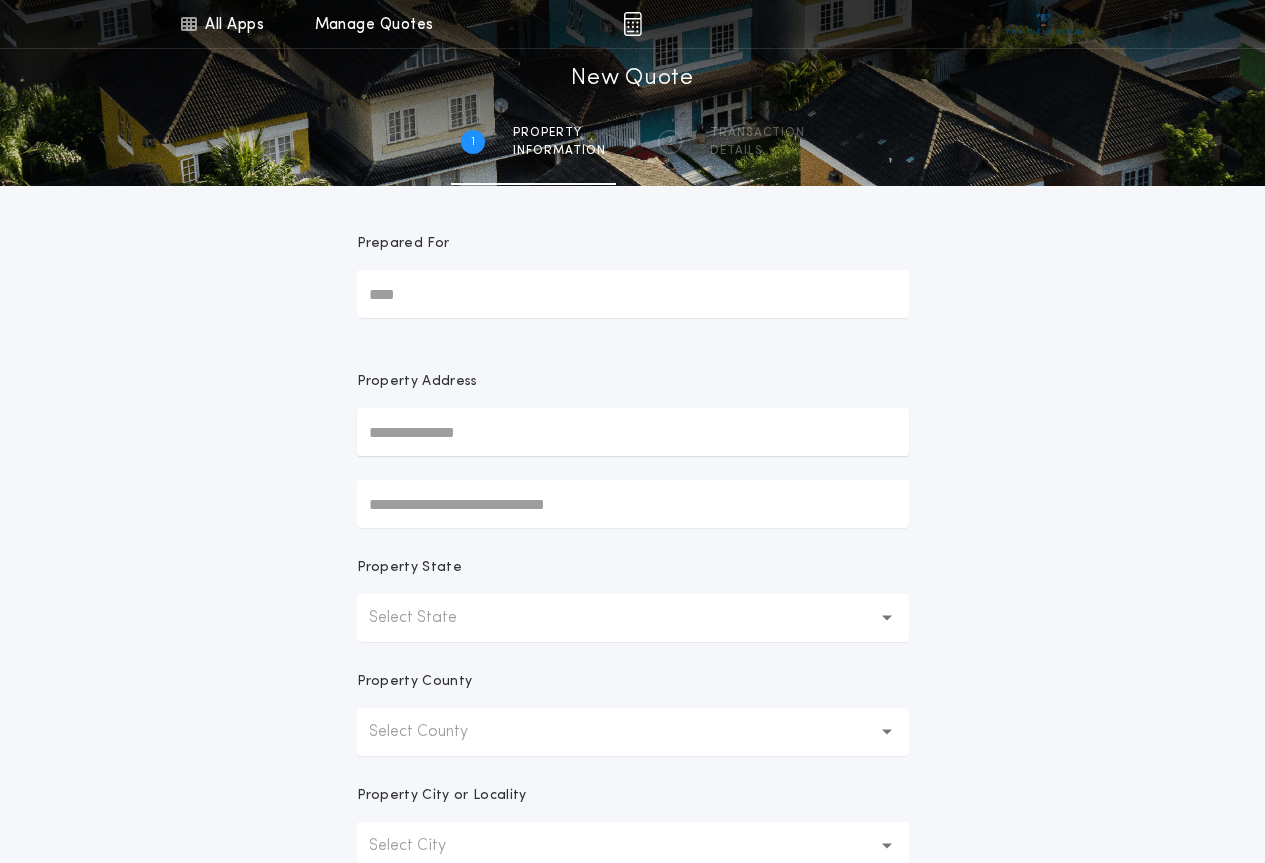 click on "Prepared For" at bounding box center [633, 294] 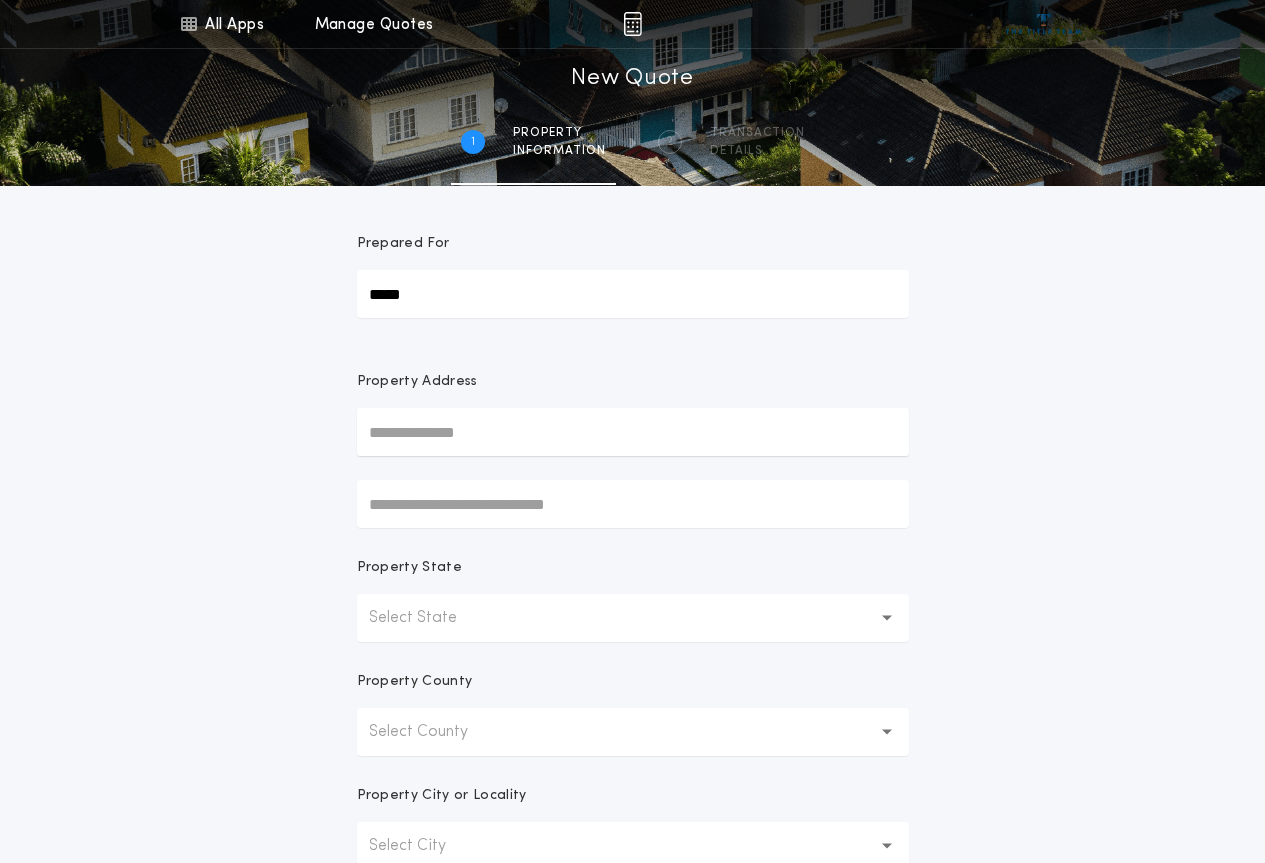 type on "*****" 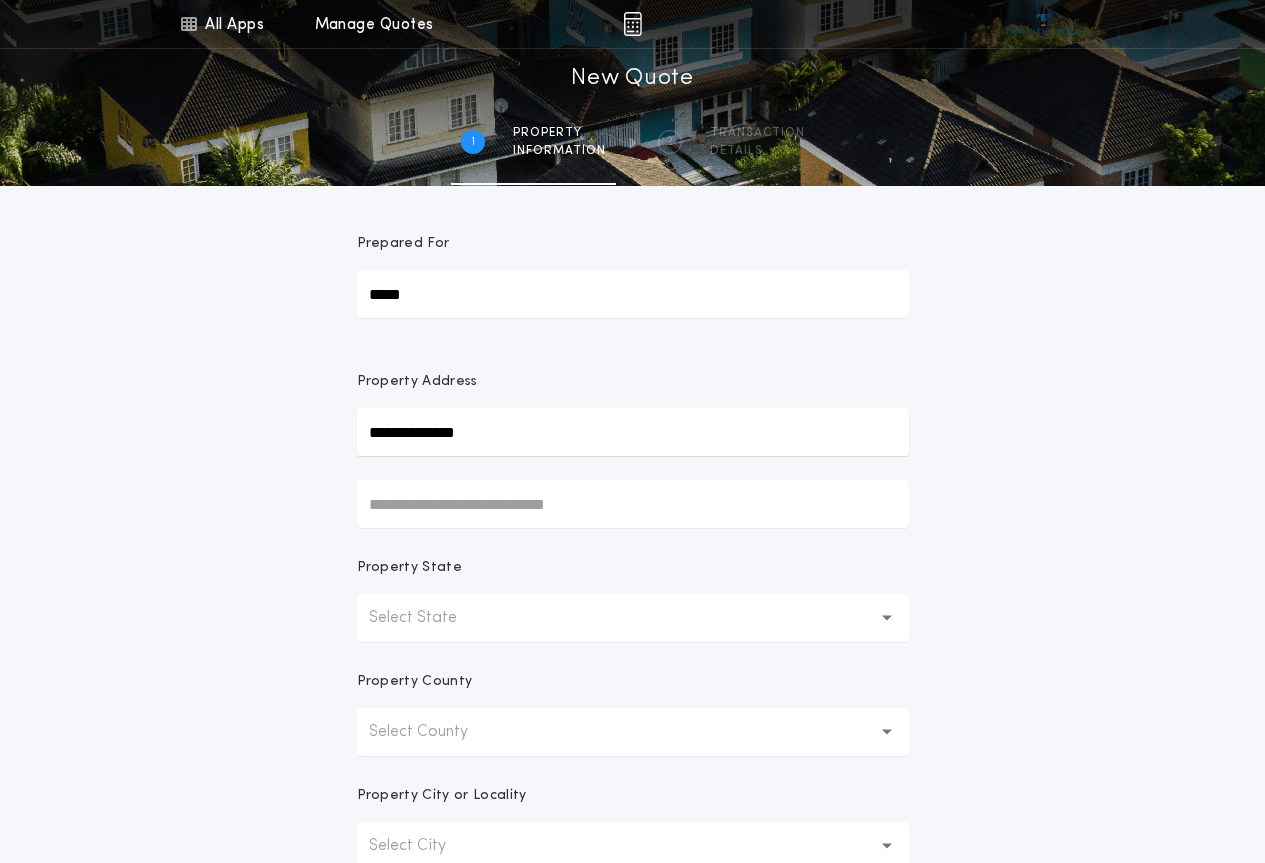 type on "**********" 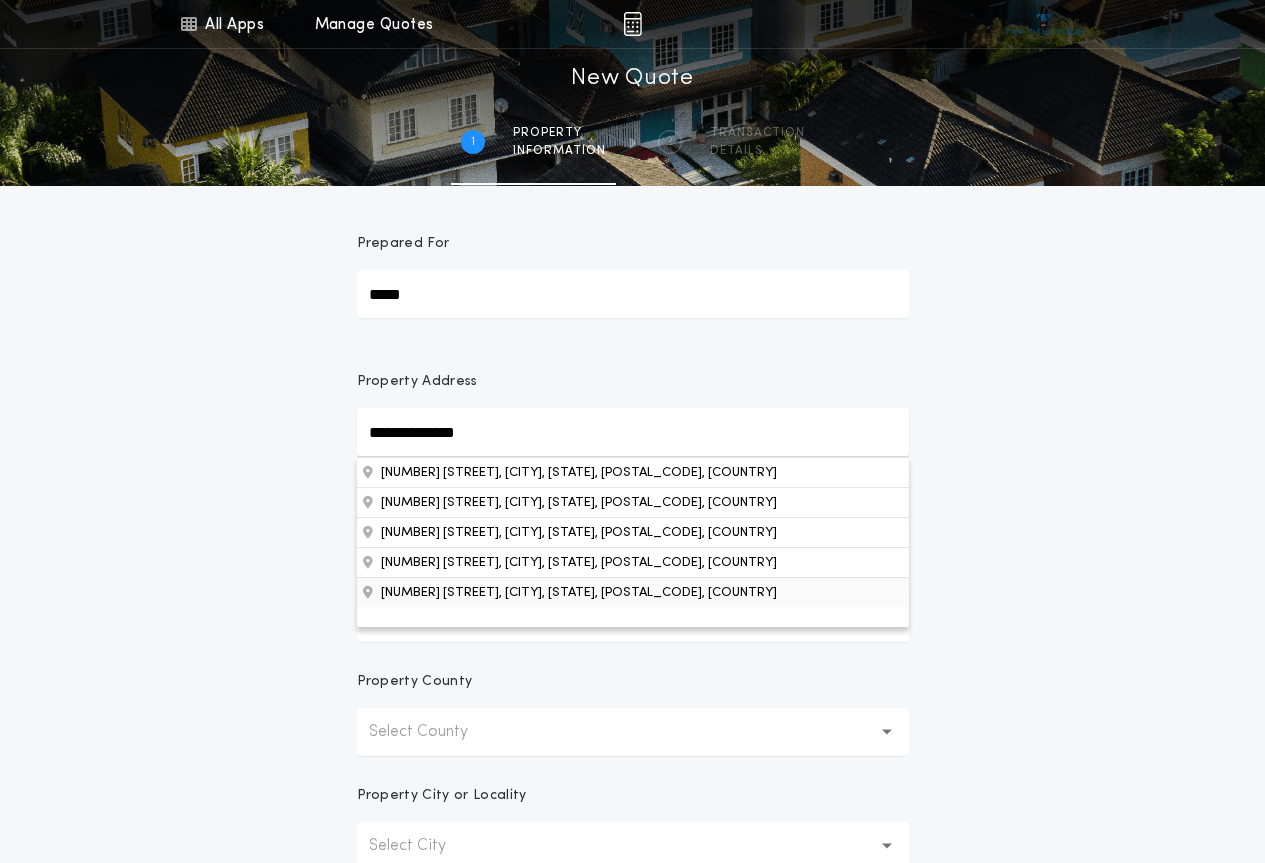 click on "[NUMBER] [STREET], [CITY], [STATE], [POSTAL_CODE], [COUNTRY]" at bounding box center (633, 472) 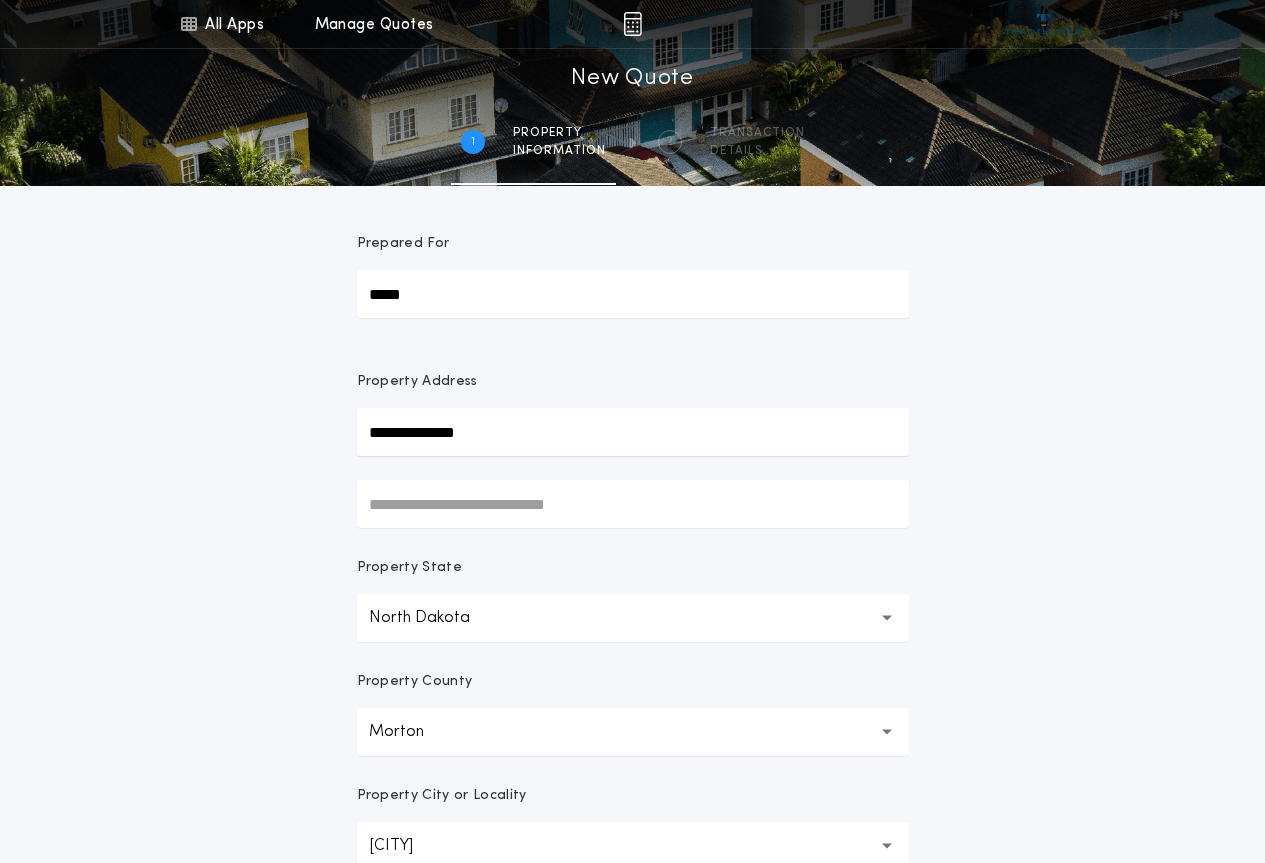 scroll, scrollTop: 300, scrollLeft: 0, axis: vertical 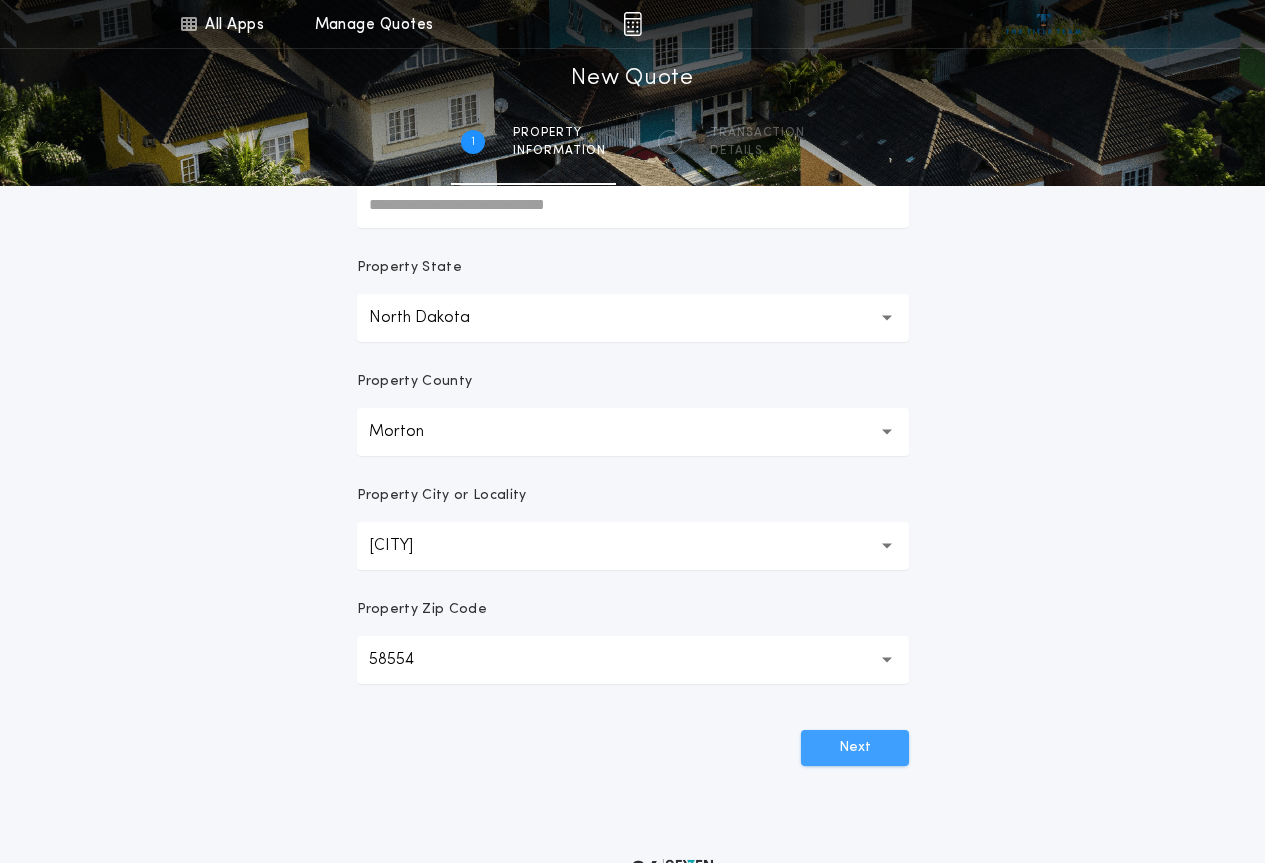 click on "Next" at bounding box center [855, 748] 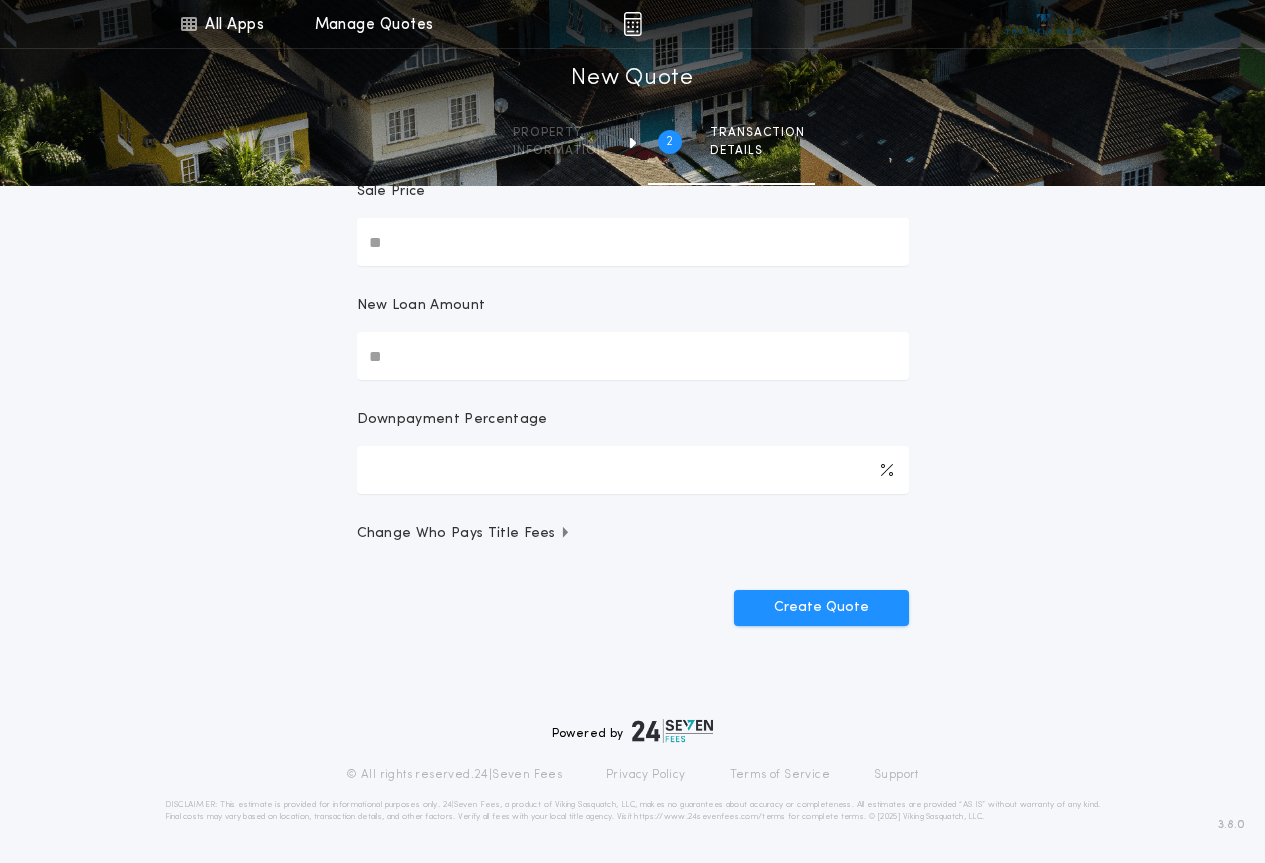scroll, scrollTop: 0, scrollLeft: 0, axis: both 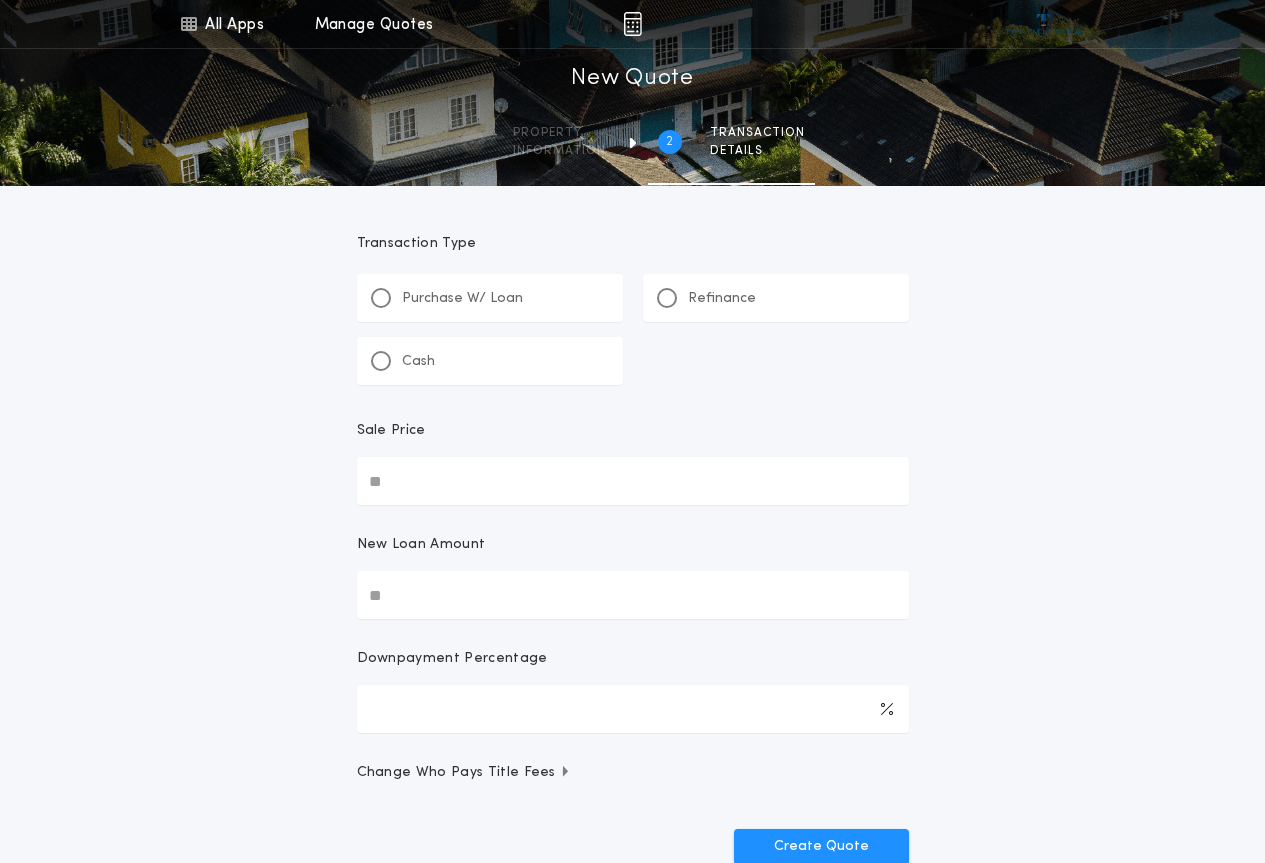 click on "Purchase W/ Loan" at bounding box center (462, 299) 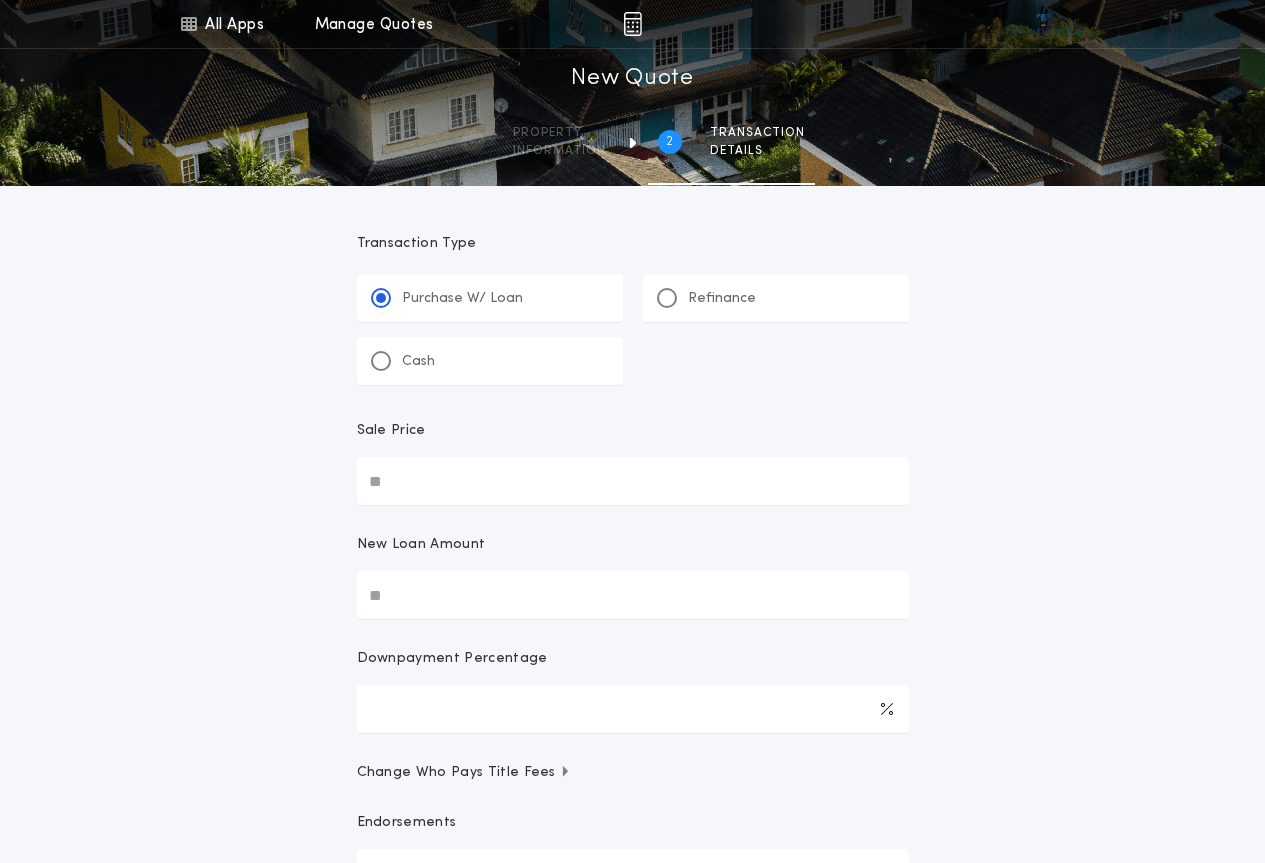click on "Sale Price" at bounding box center (633, 481) 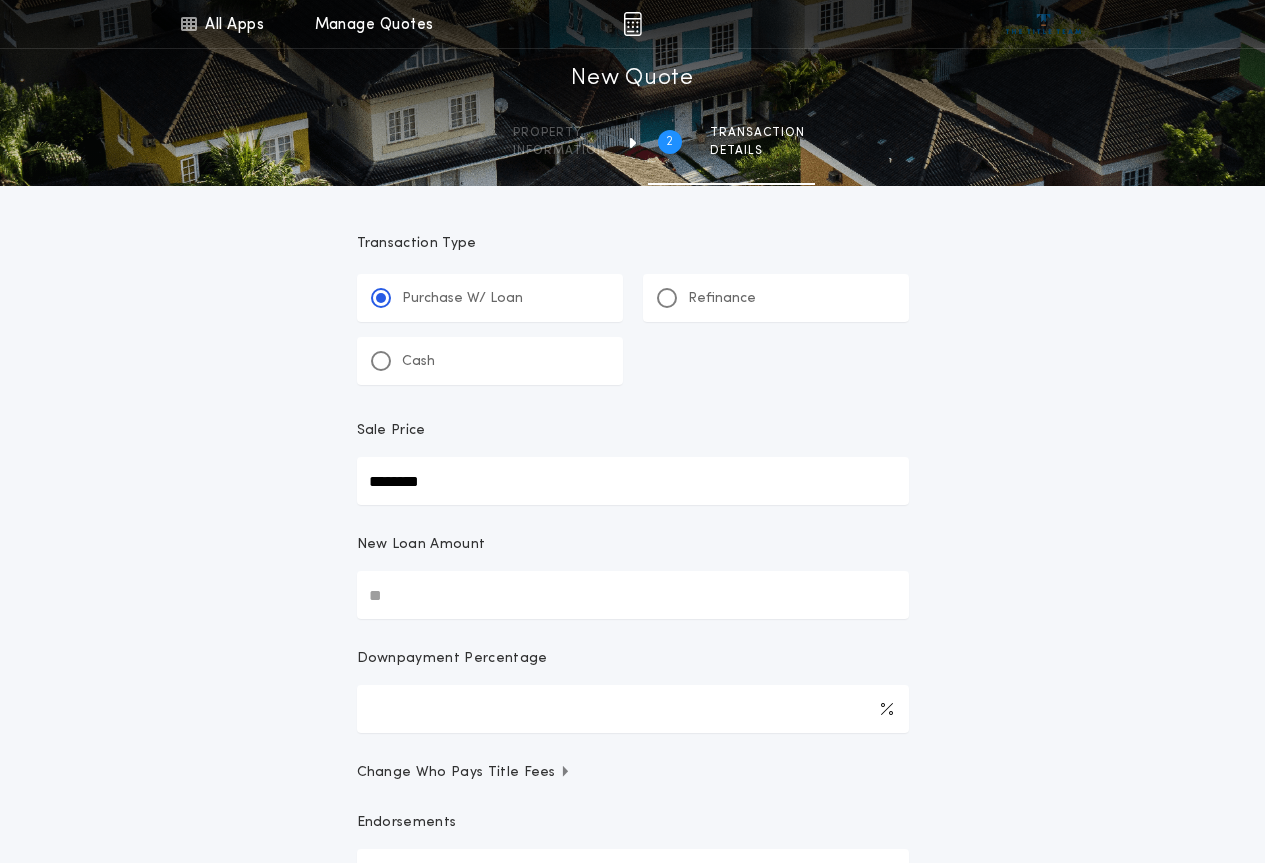 type on "********" 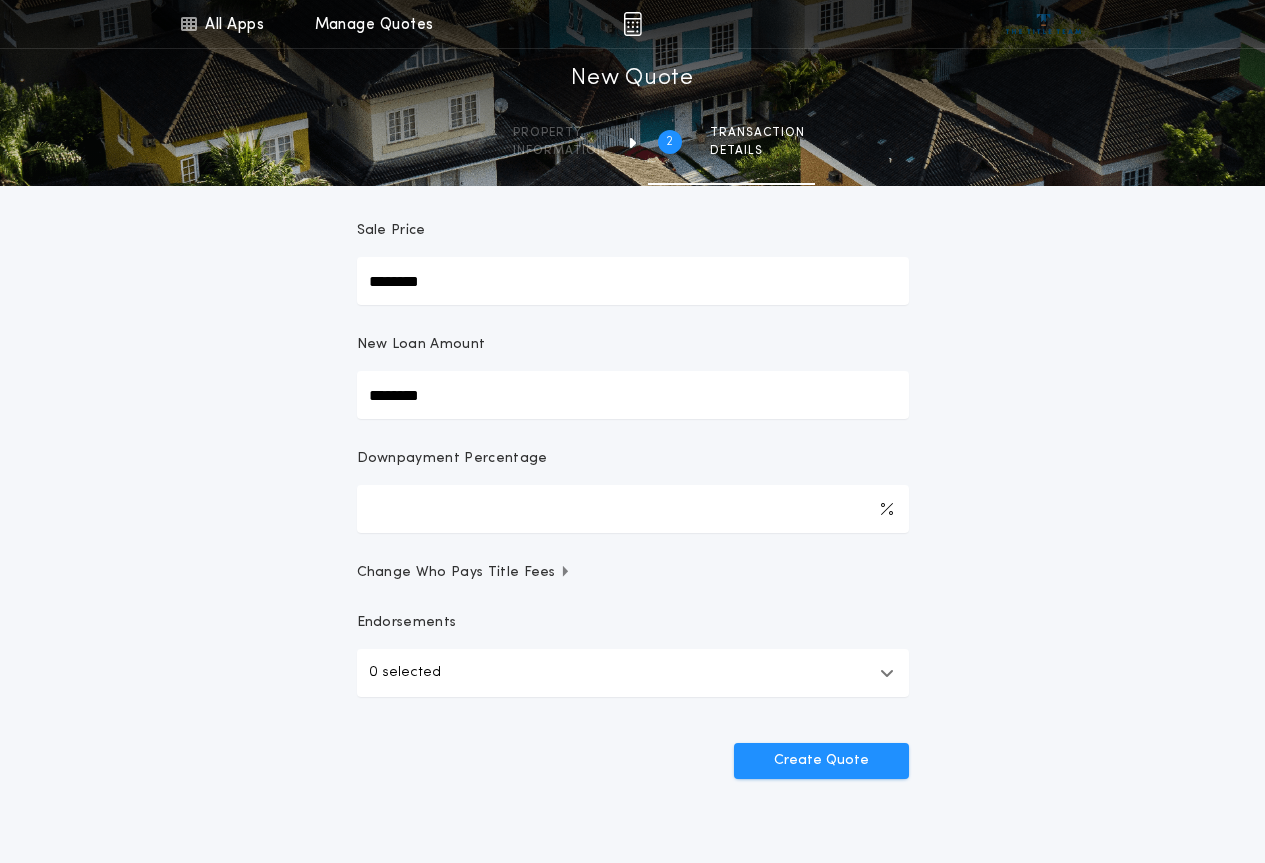 scroll, scrollTop: 300, scrollLeft: 0, axis: vertical 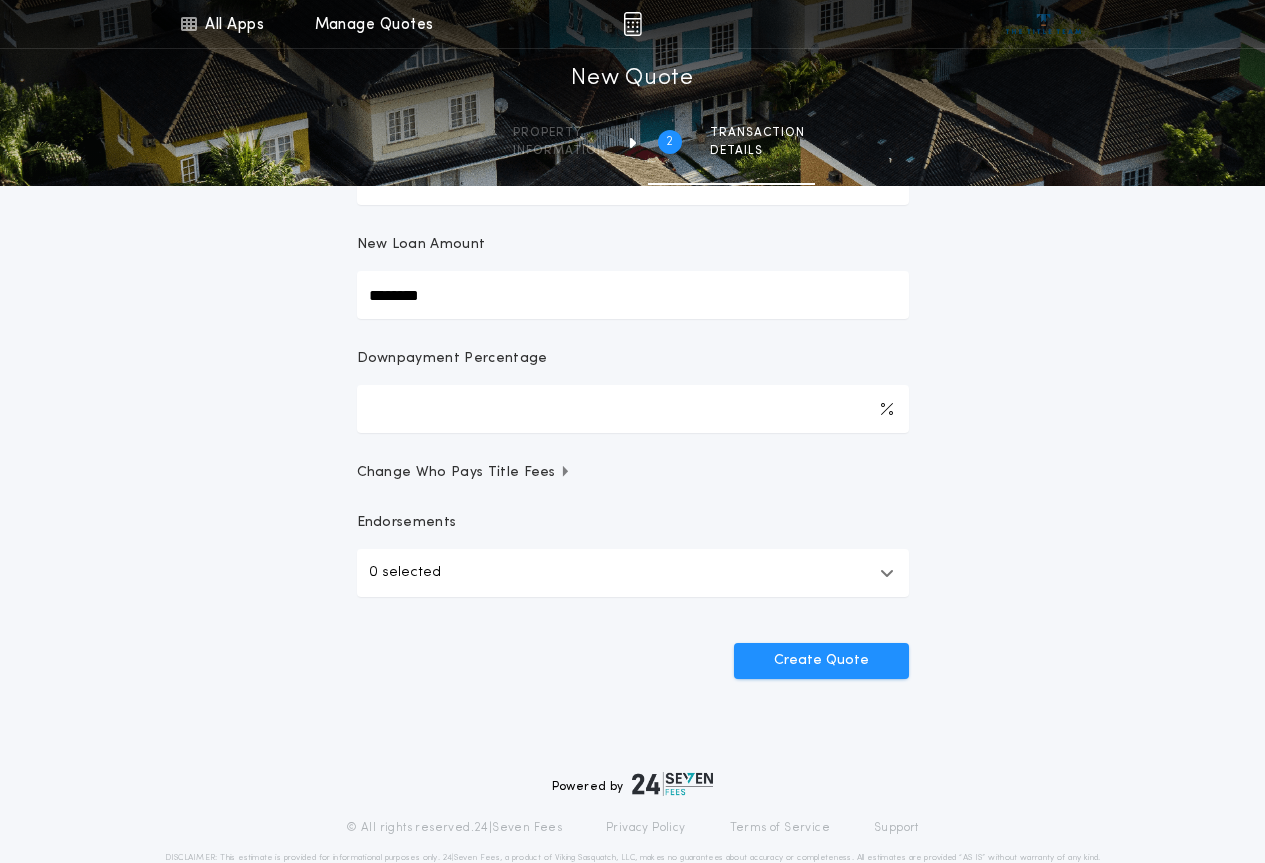 type on "********" 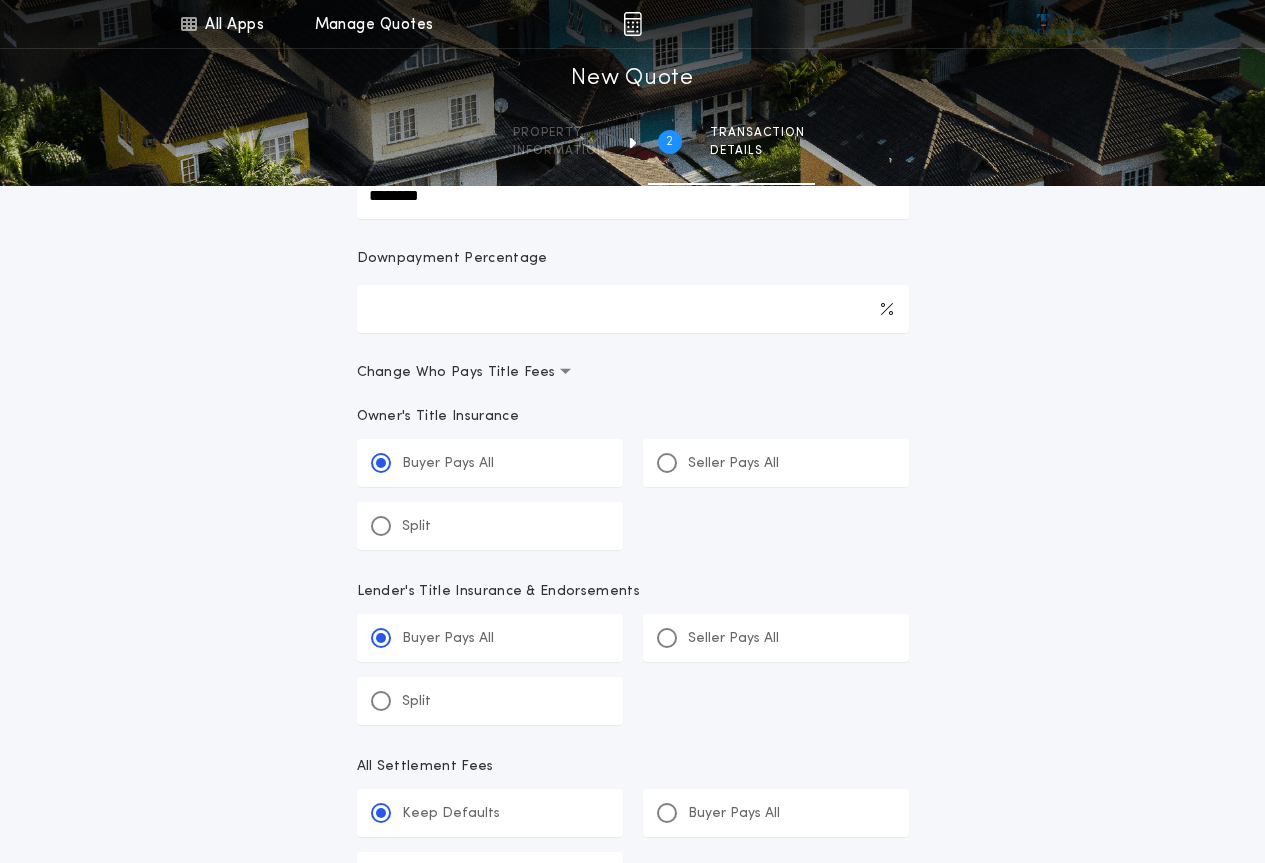 scroll, scrollTop: 500, scrollLeft: 0, axis: vertical 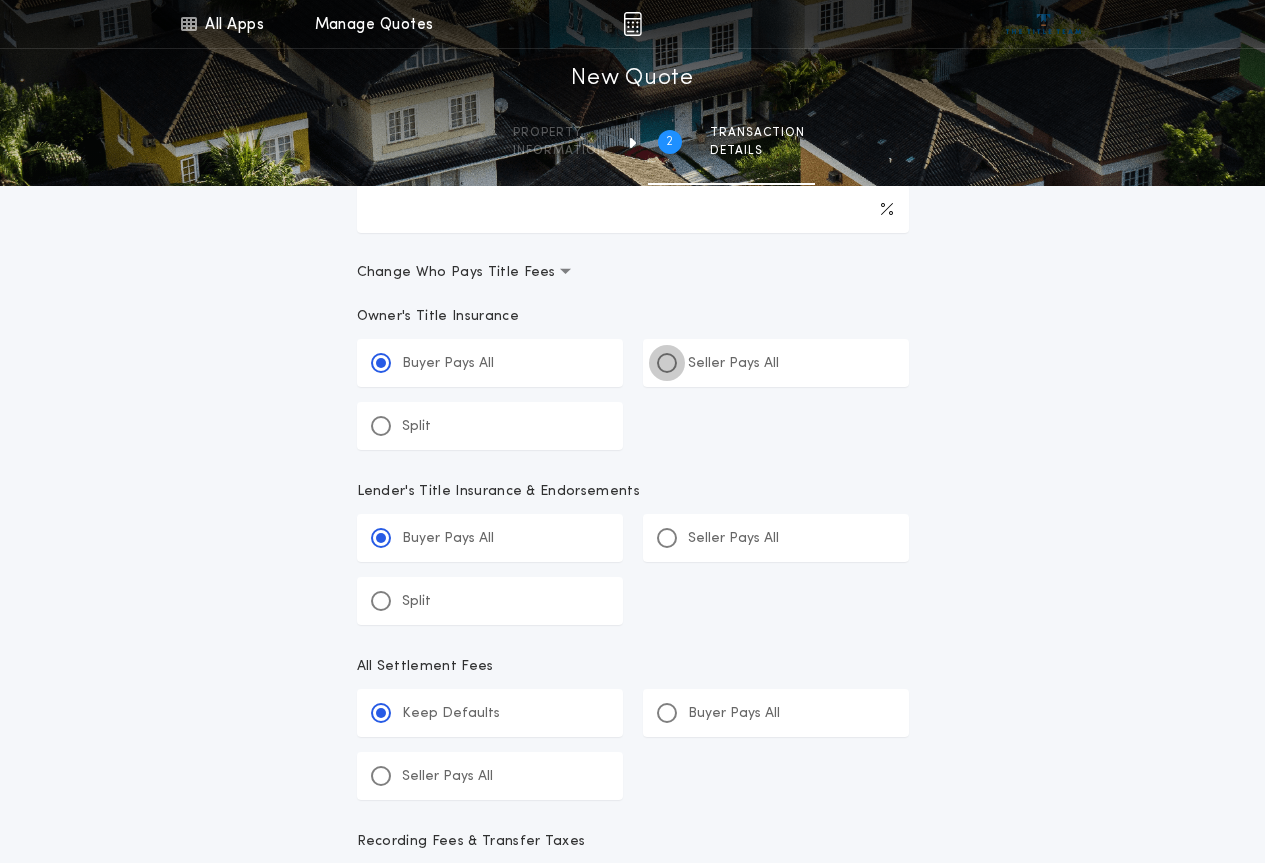 click at bounding box center (667, 363) 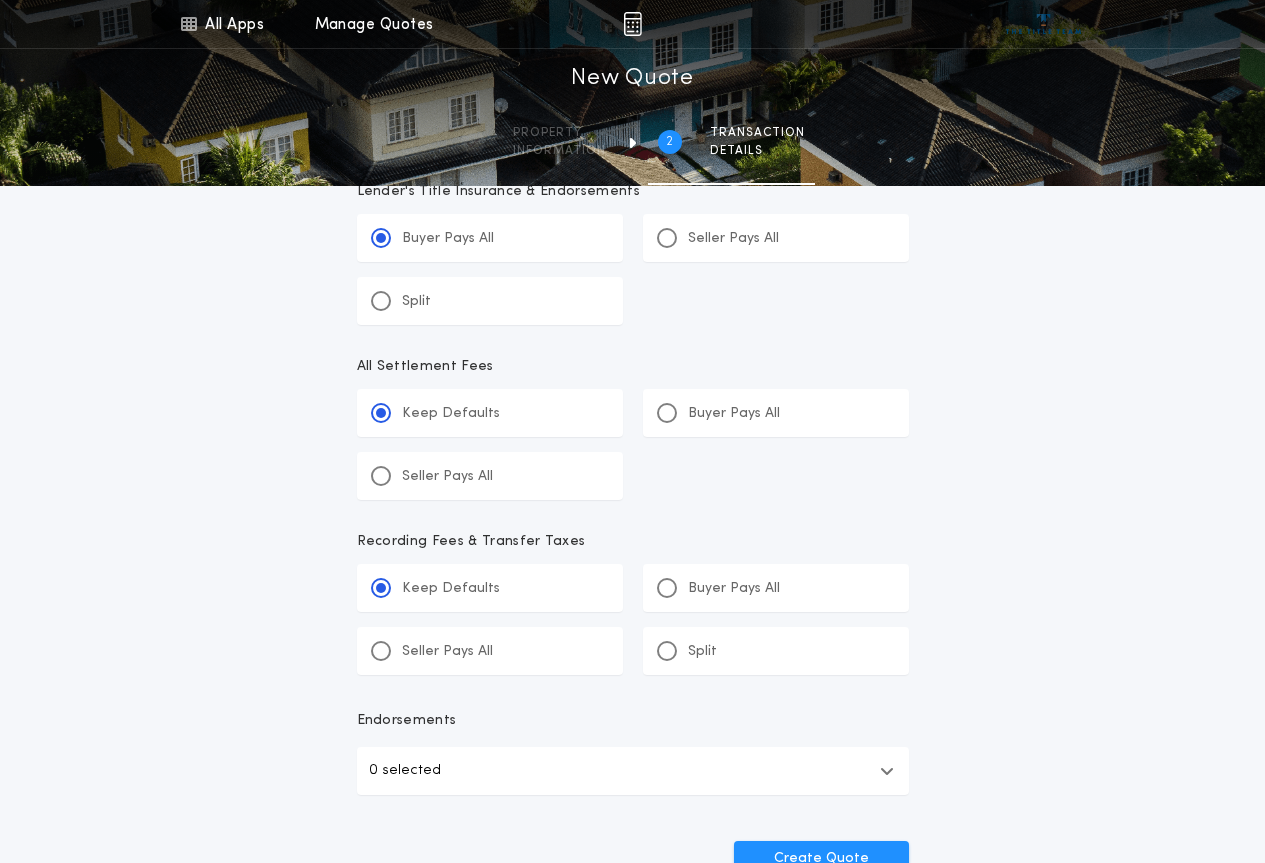 scroll, scrollTop: 1051, scrollLeft: 0, axis: vertical 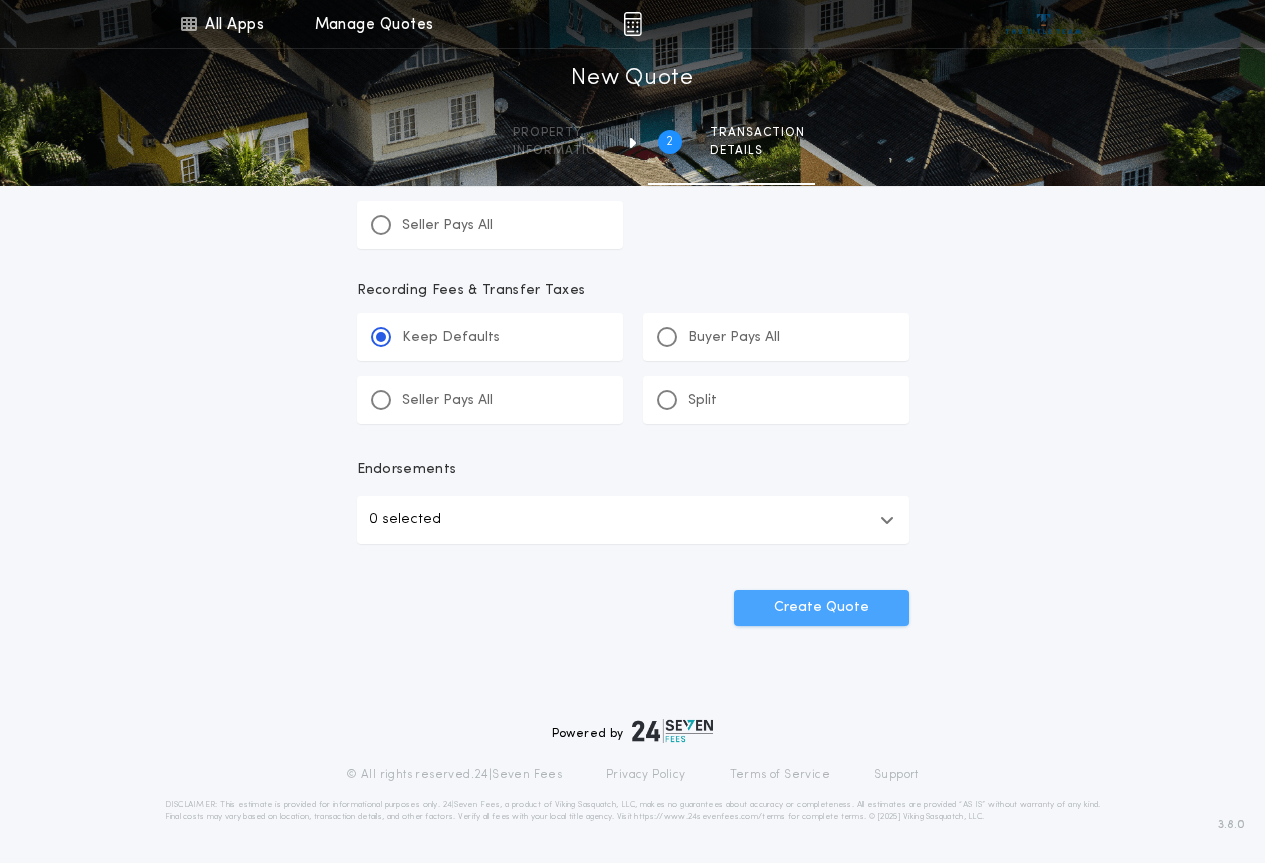 click on "Create Quote" at bounding box center (821, 608) 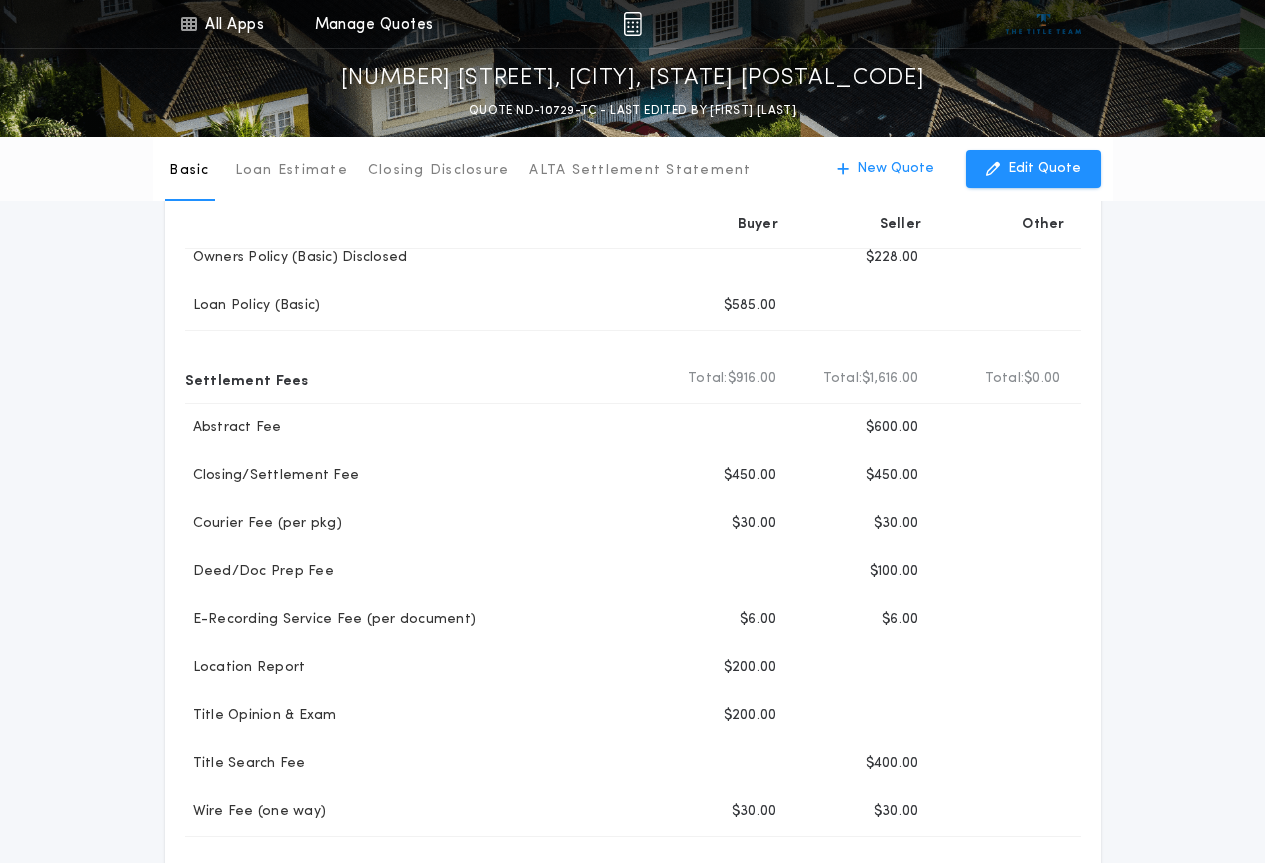 scroll, scrollTop: 0, scrollLeft: 0, axis: both 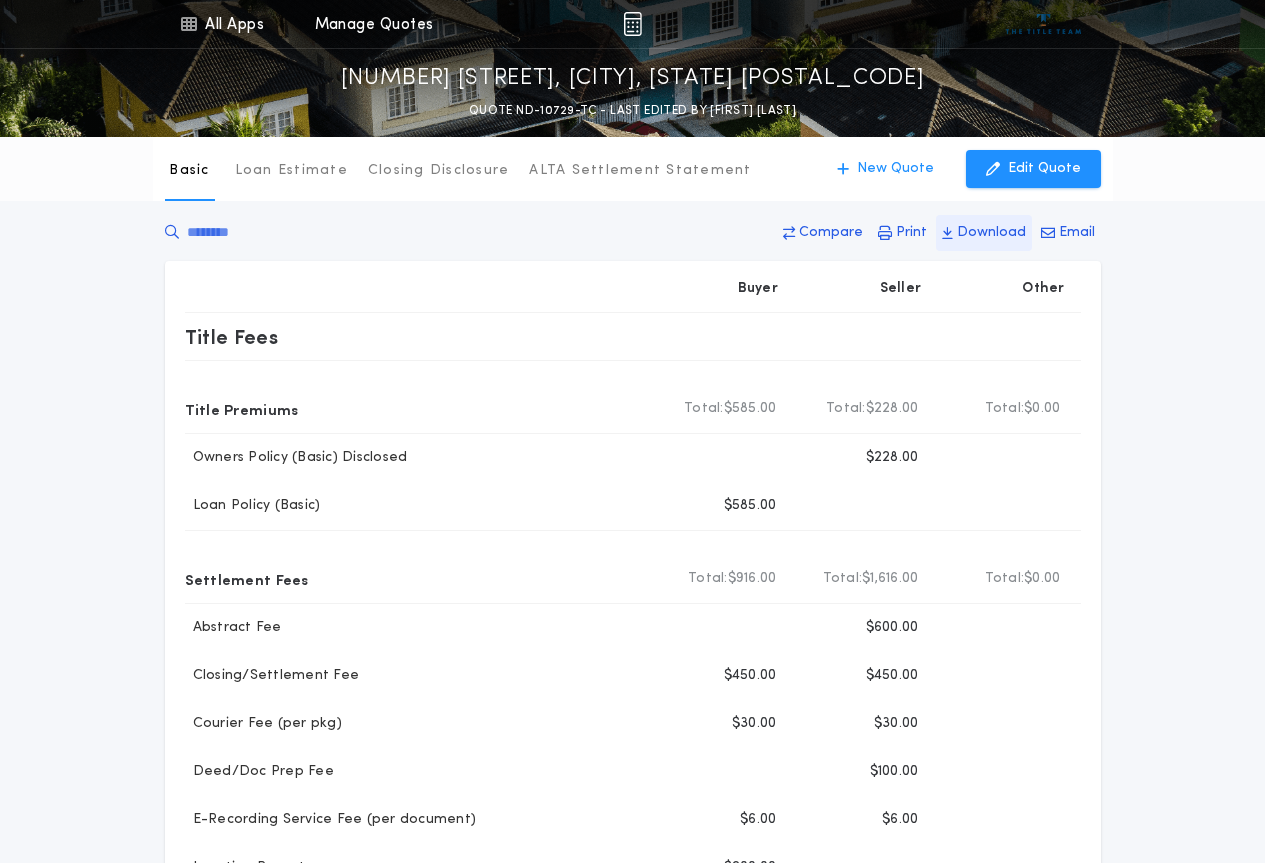 click on "Download" at bounding box center (831, 233) 